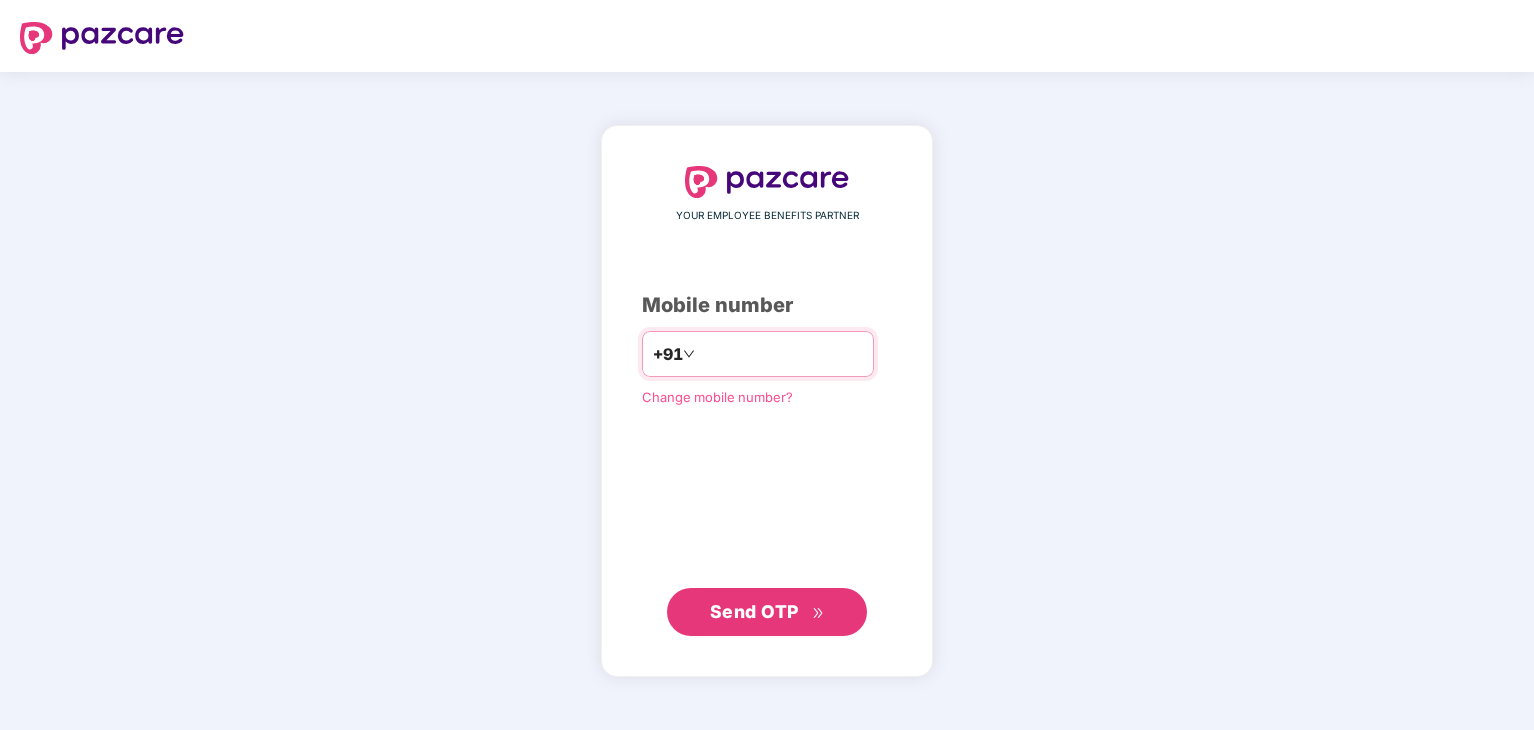 scroll, scrollTop: 0, scrollLeft: 0, axis: both 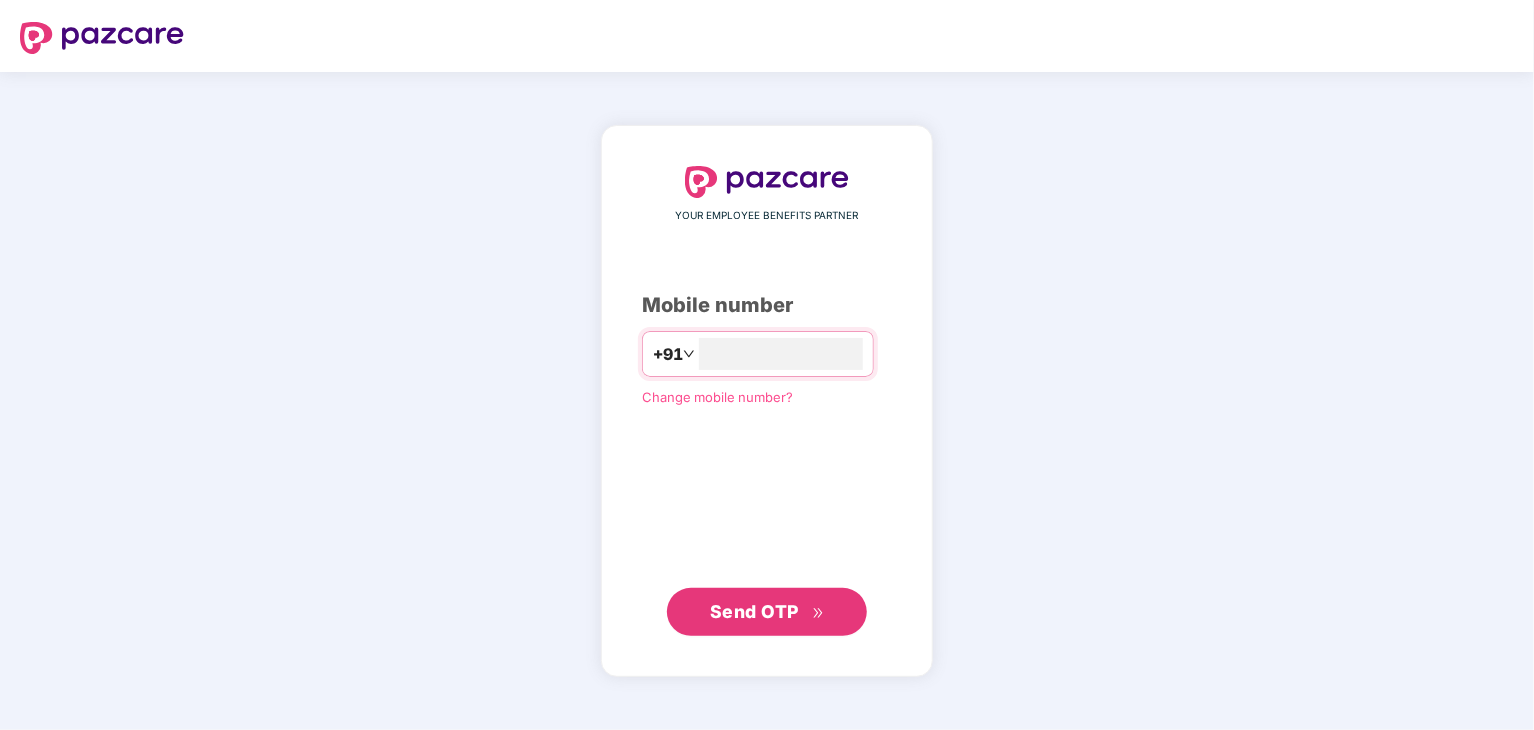 type on "**********" 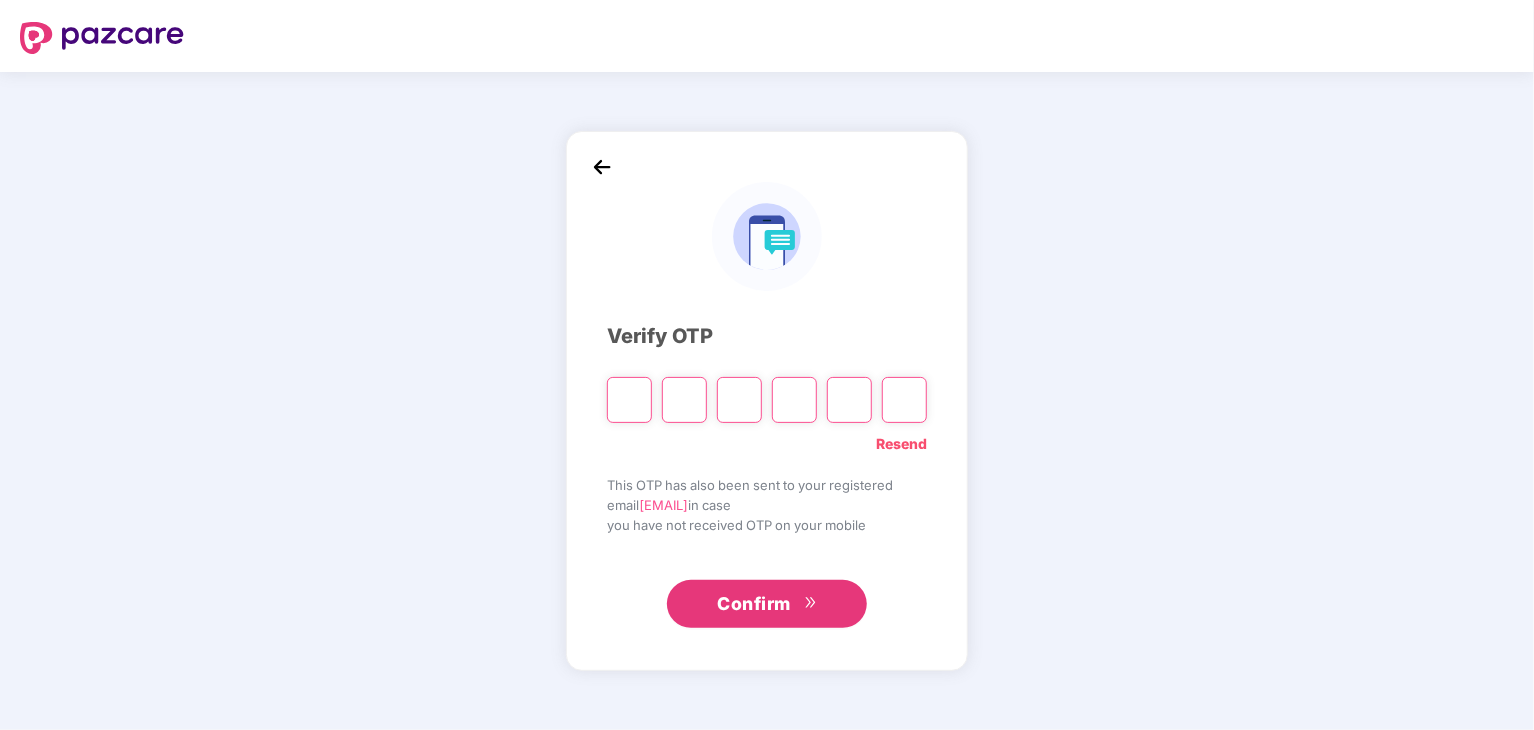 type on "*" 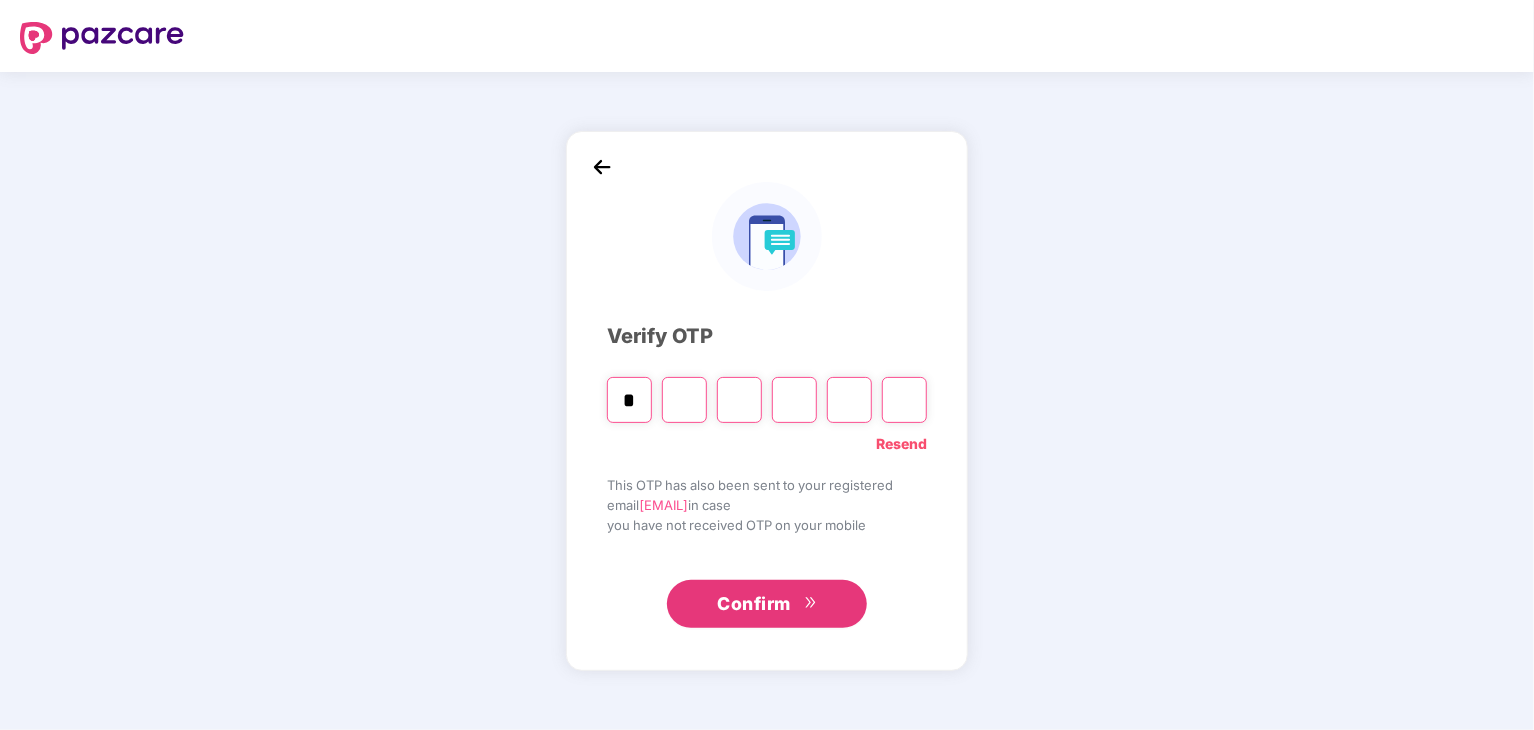 type on "*" 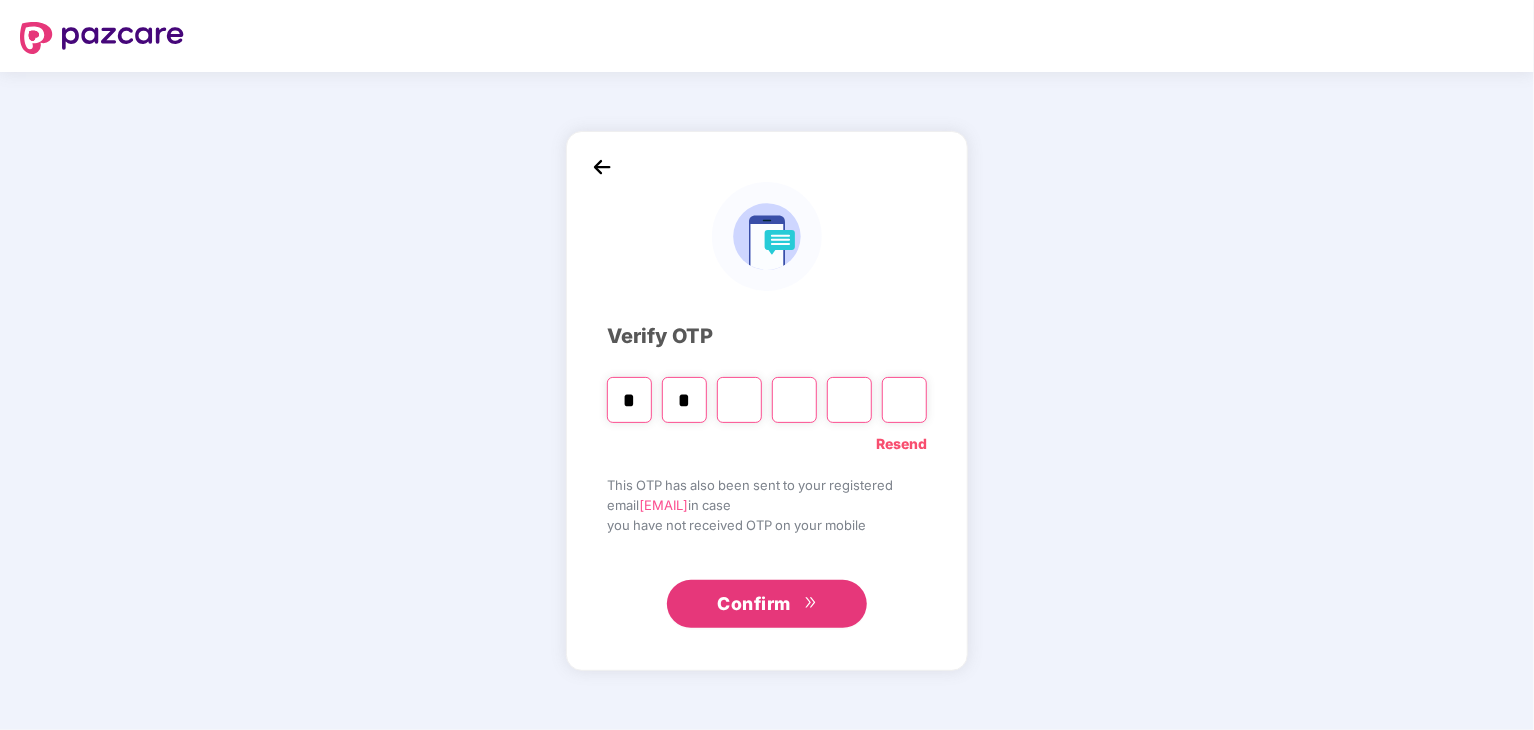 type on "*" 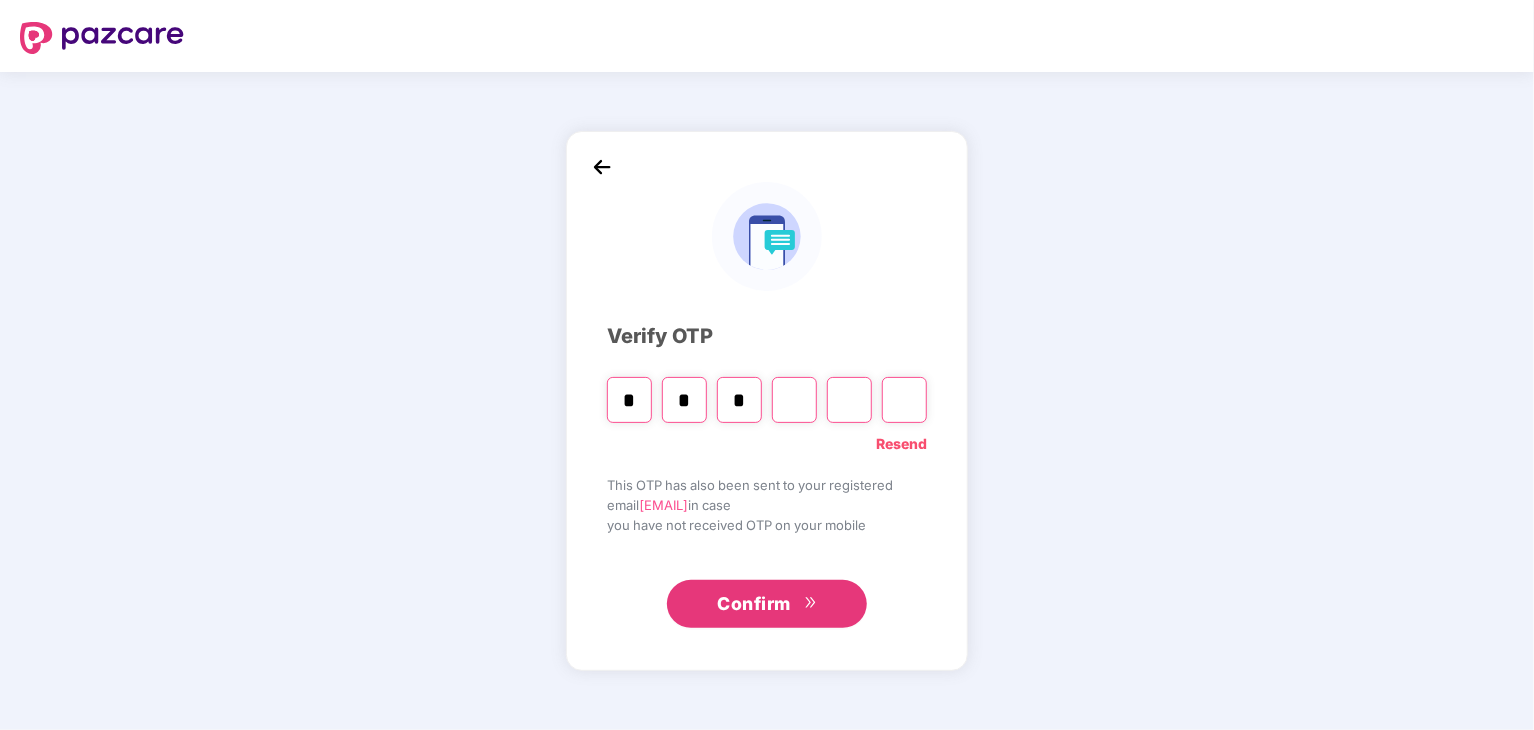 type on "*" 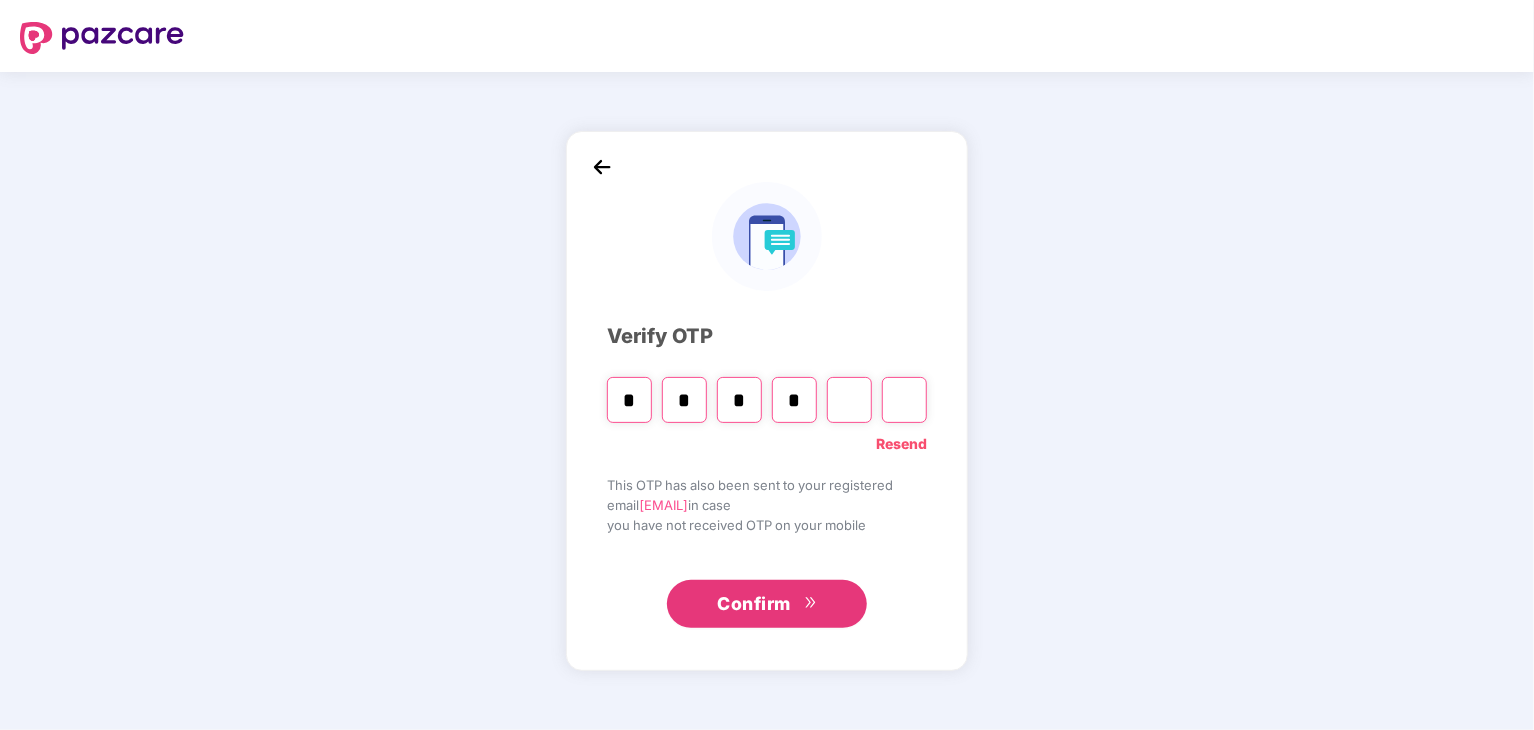 type on "*" 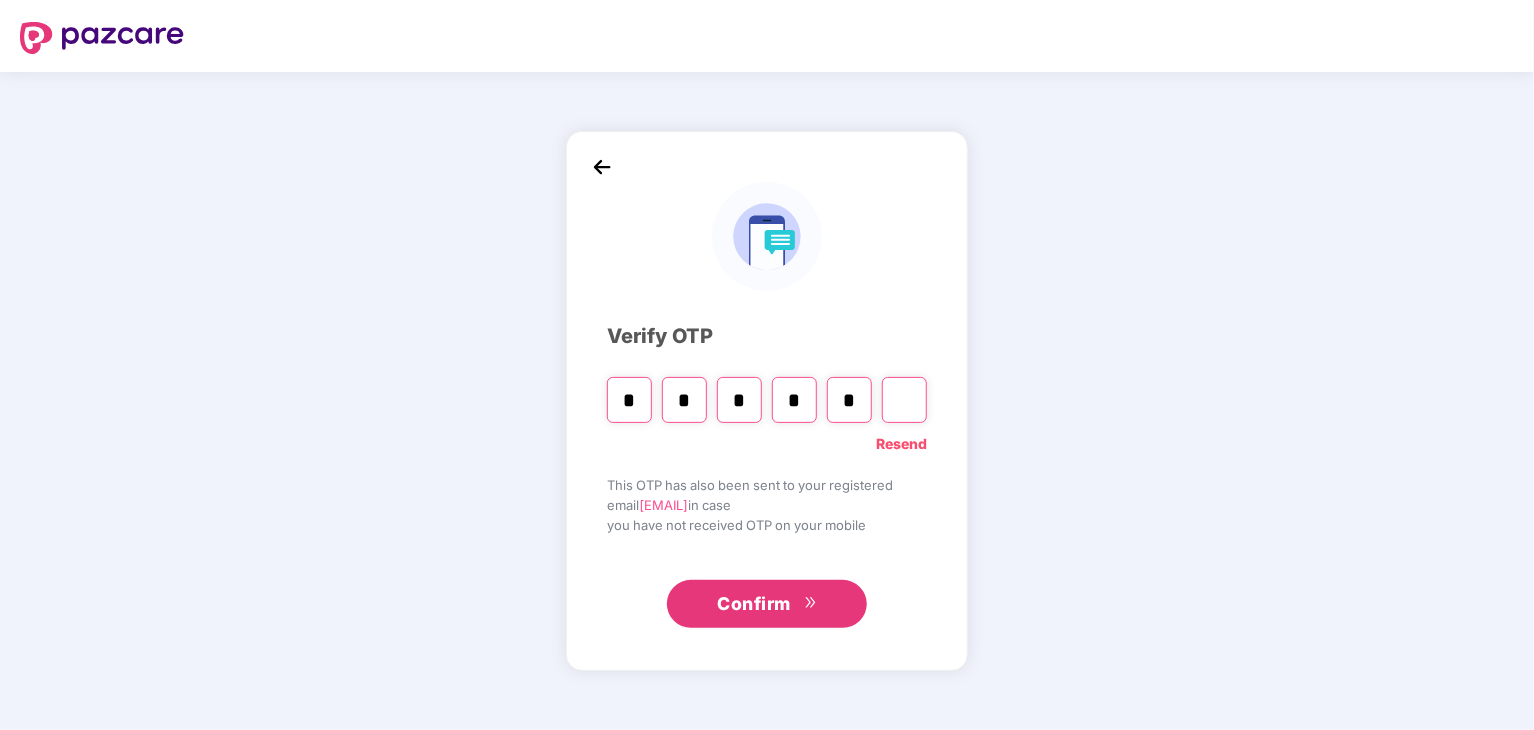 type on "*" 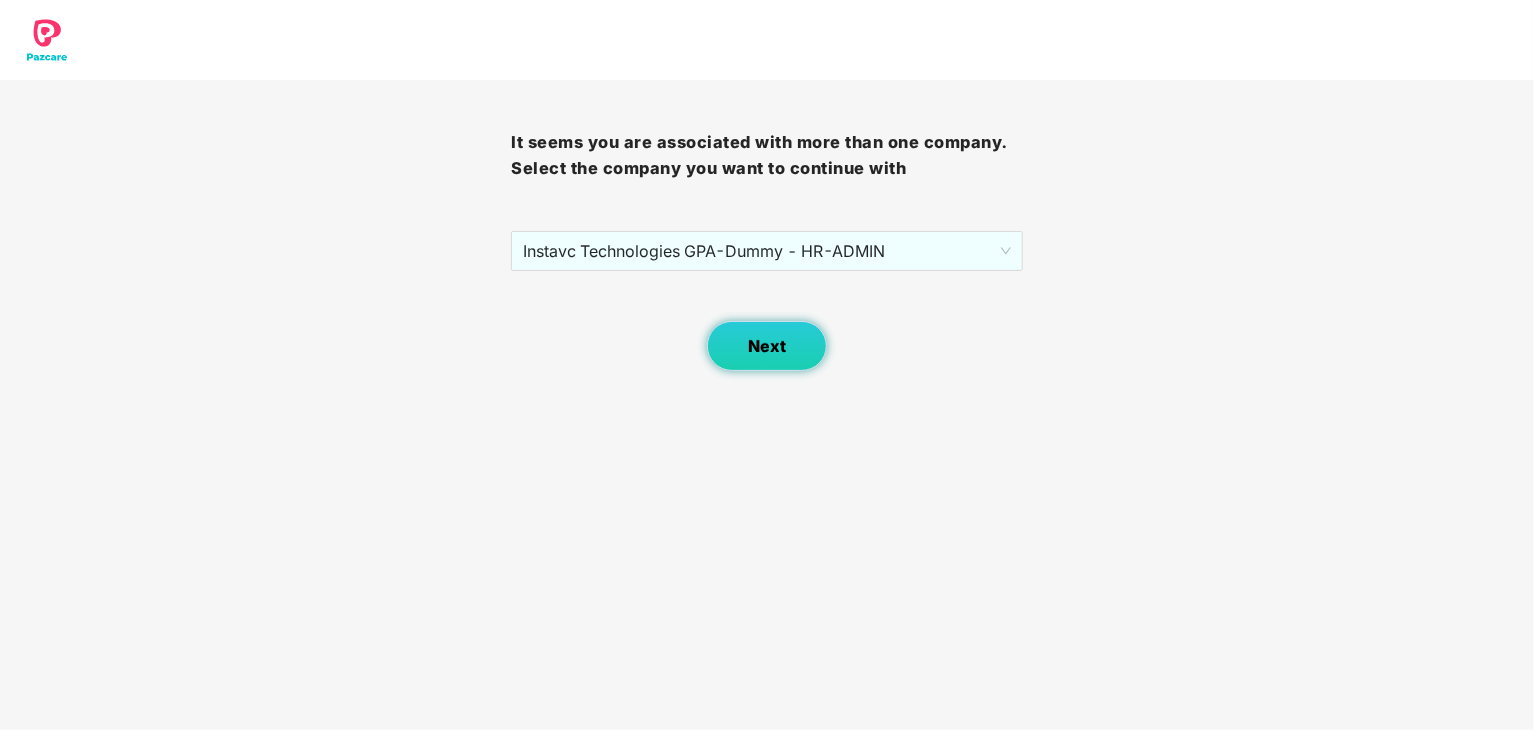 click on "Next" at bounding box center (767, 346) 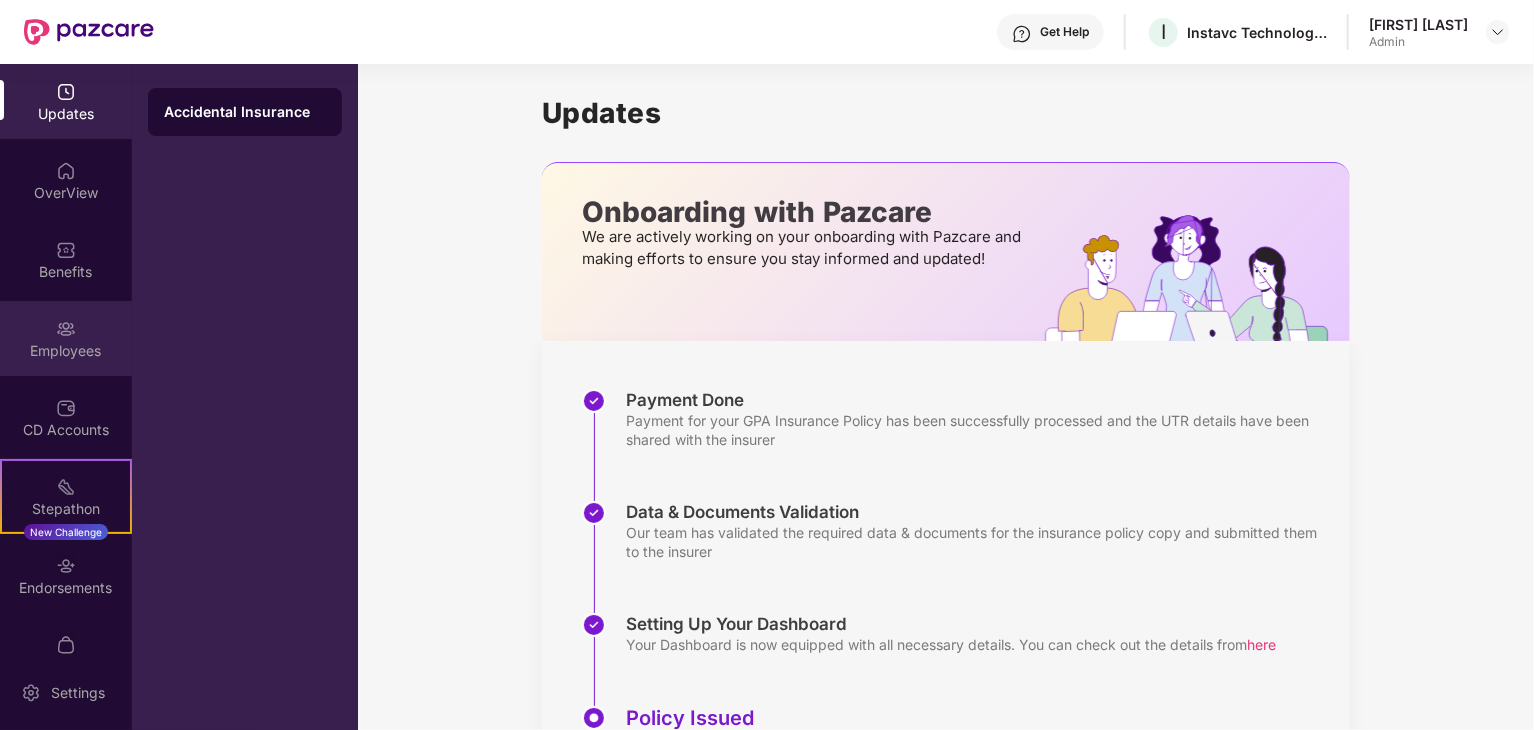 click on "Employees" at bounding box center (66, 351) 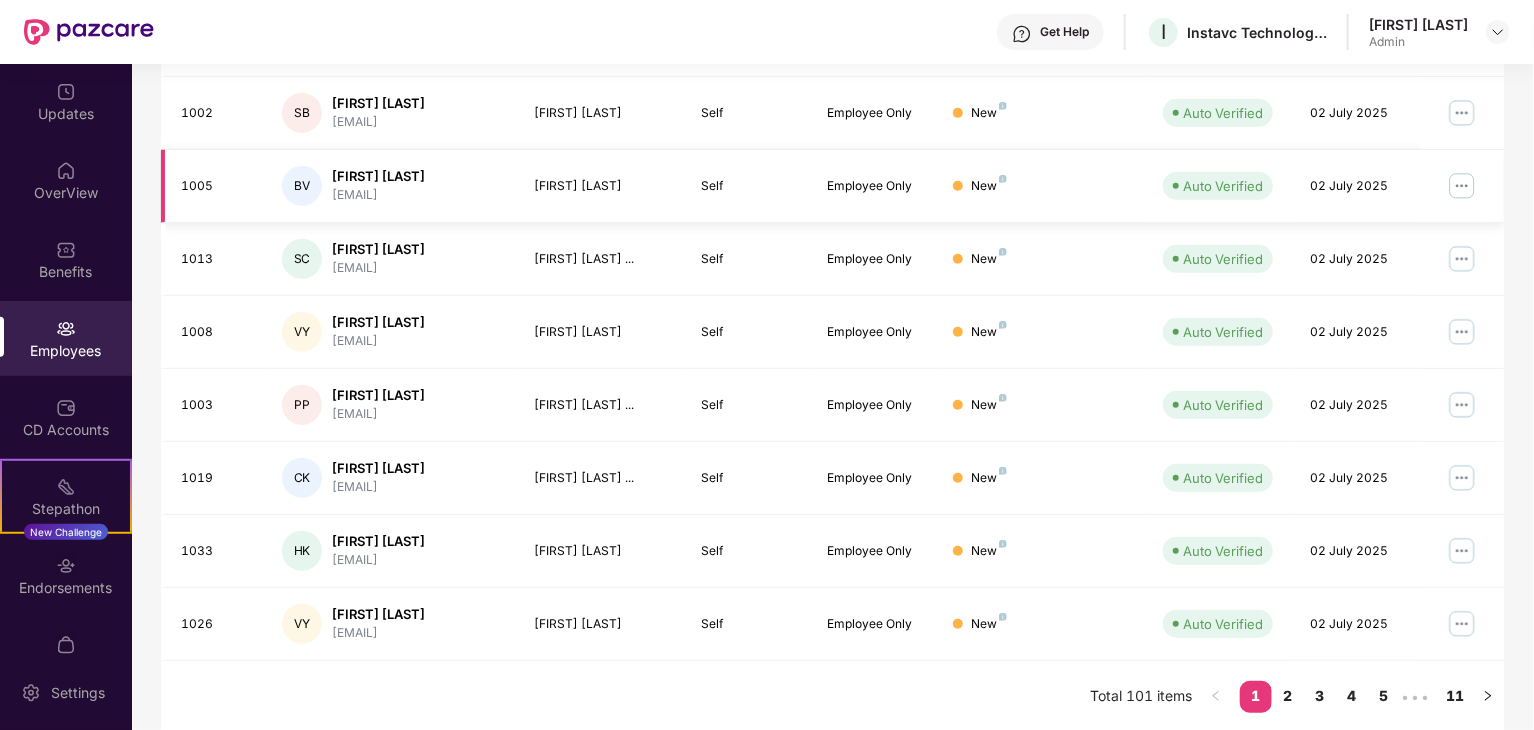 scroll, scrollTop: 0, scrollLeft: 0, axis: both 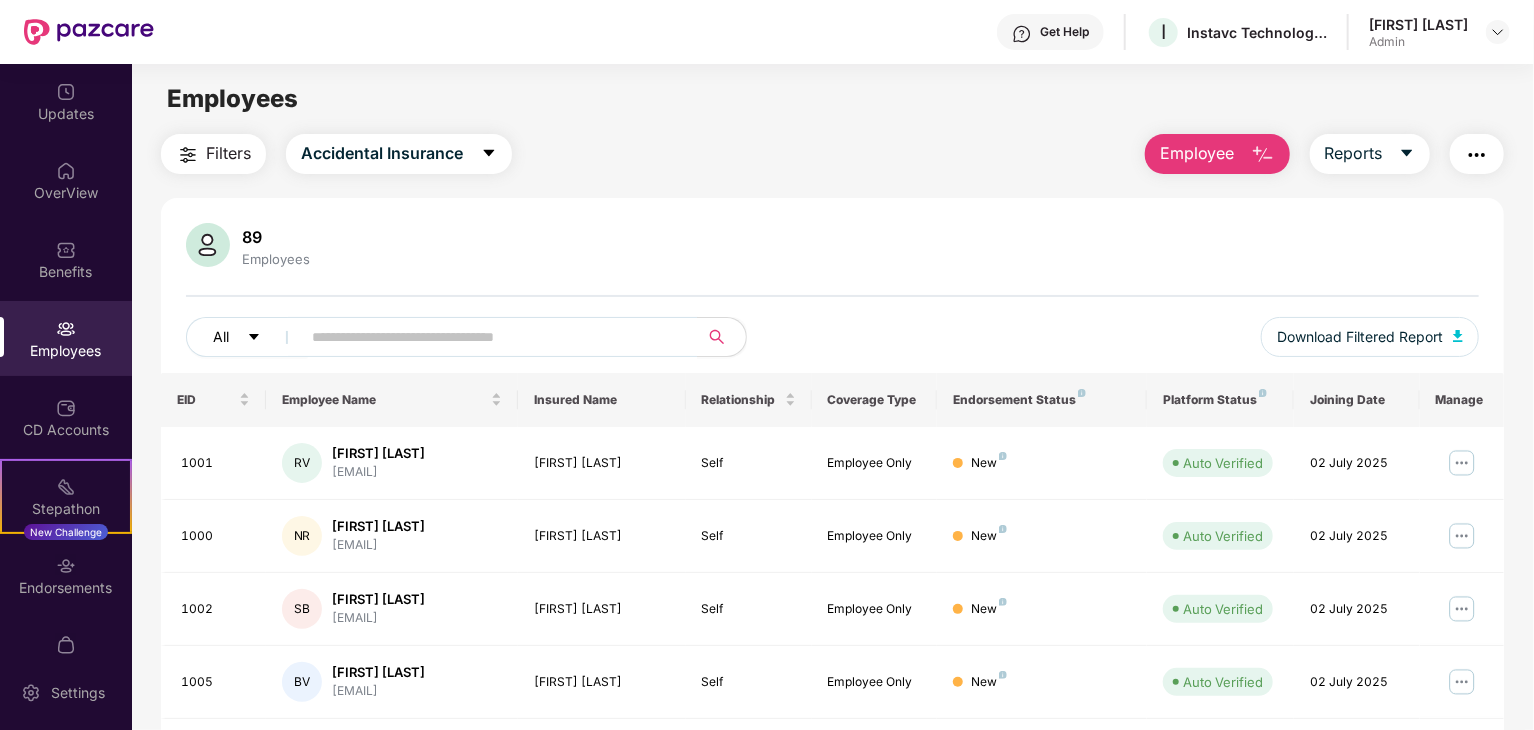 click 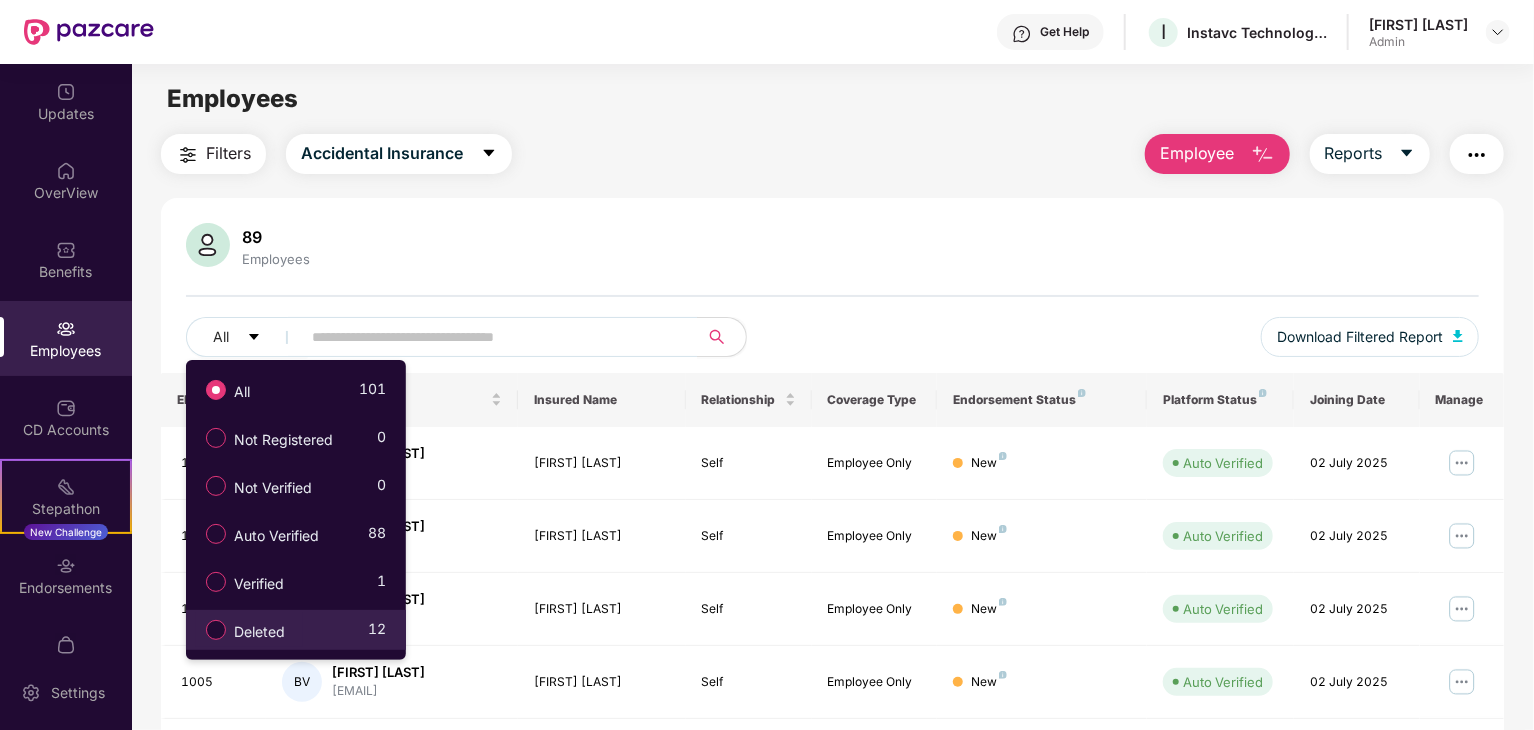 click on "Deleted" at bounding box center (259, 632) 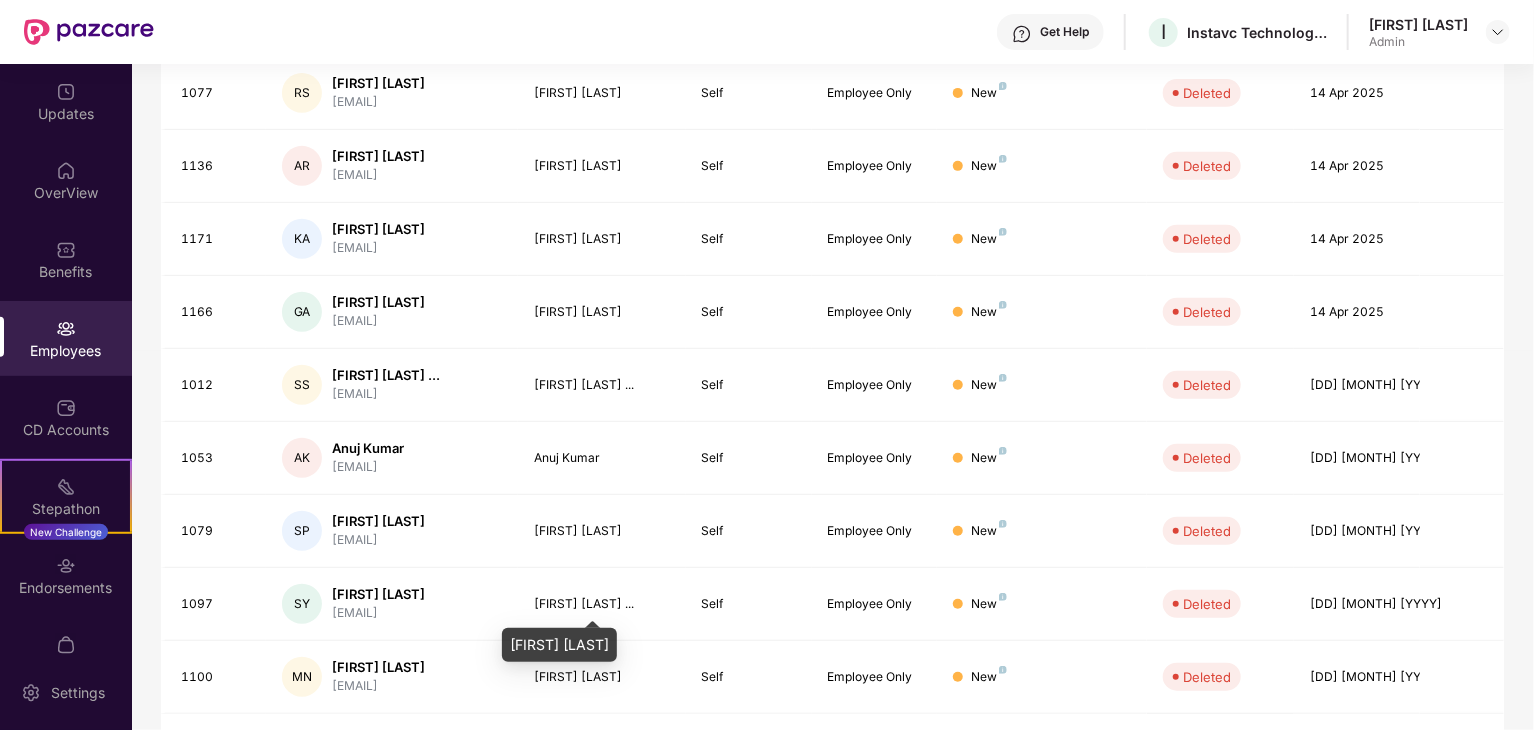 scroll, scrollTop: 496, scrollLeft: 0, axis: vertical 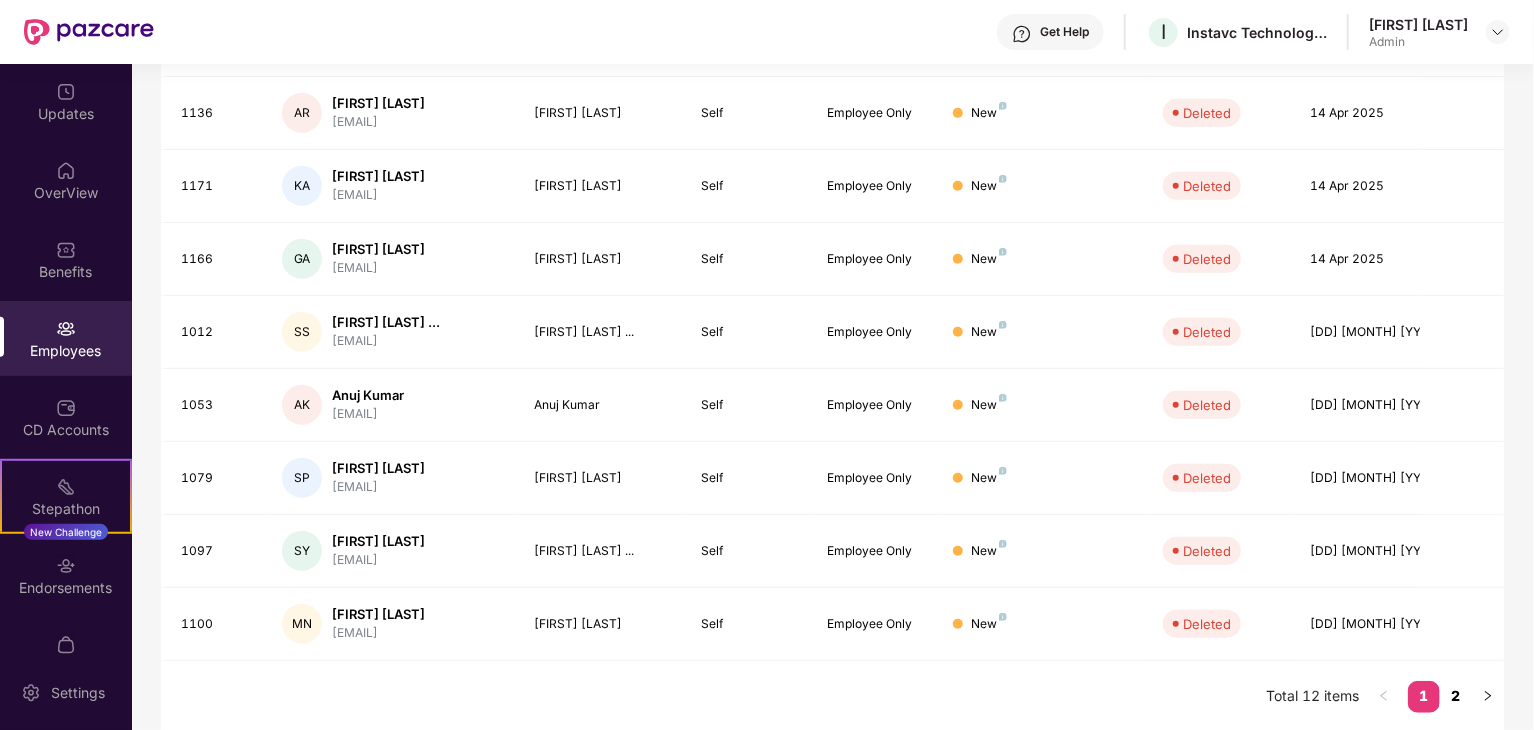 click on "2" at bounding box center (1456, 696) 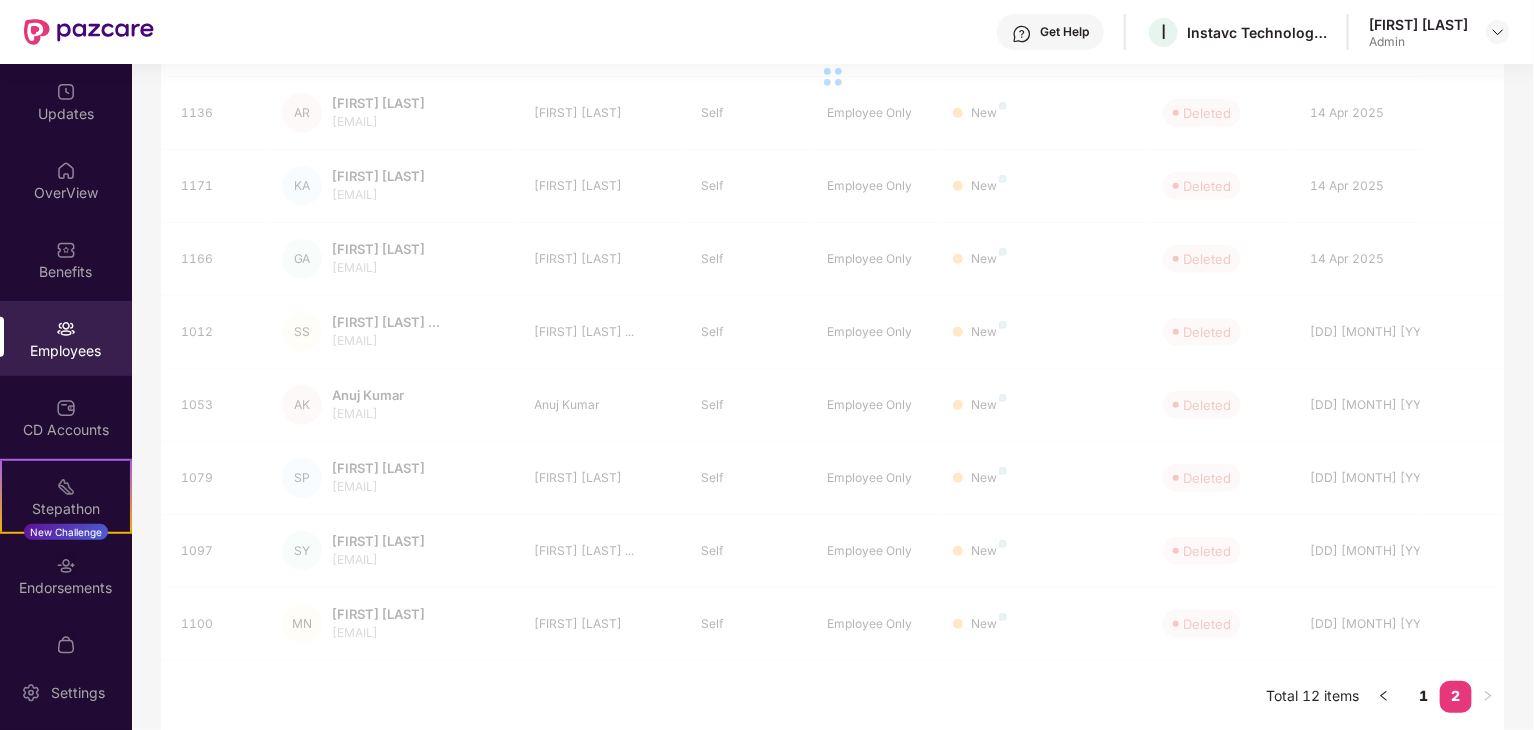 scroll, scrollTop: 64, scrollLeft: 0, axis: vertical 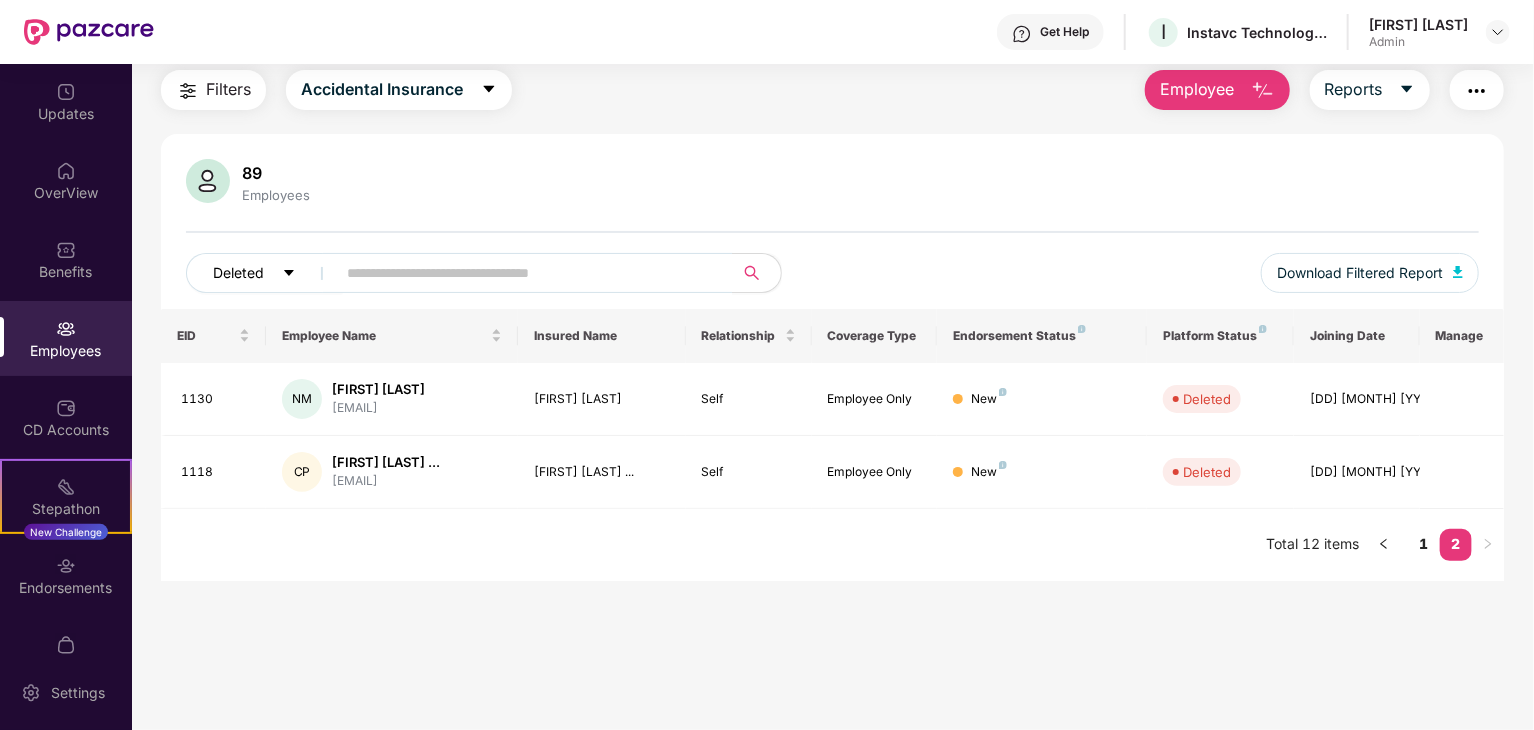 click on "Deleted" at bounding box center (238, 273) 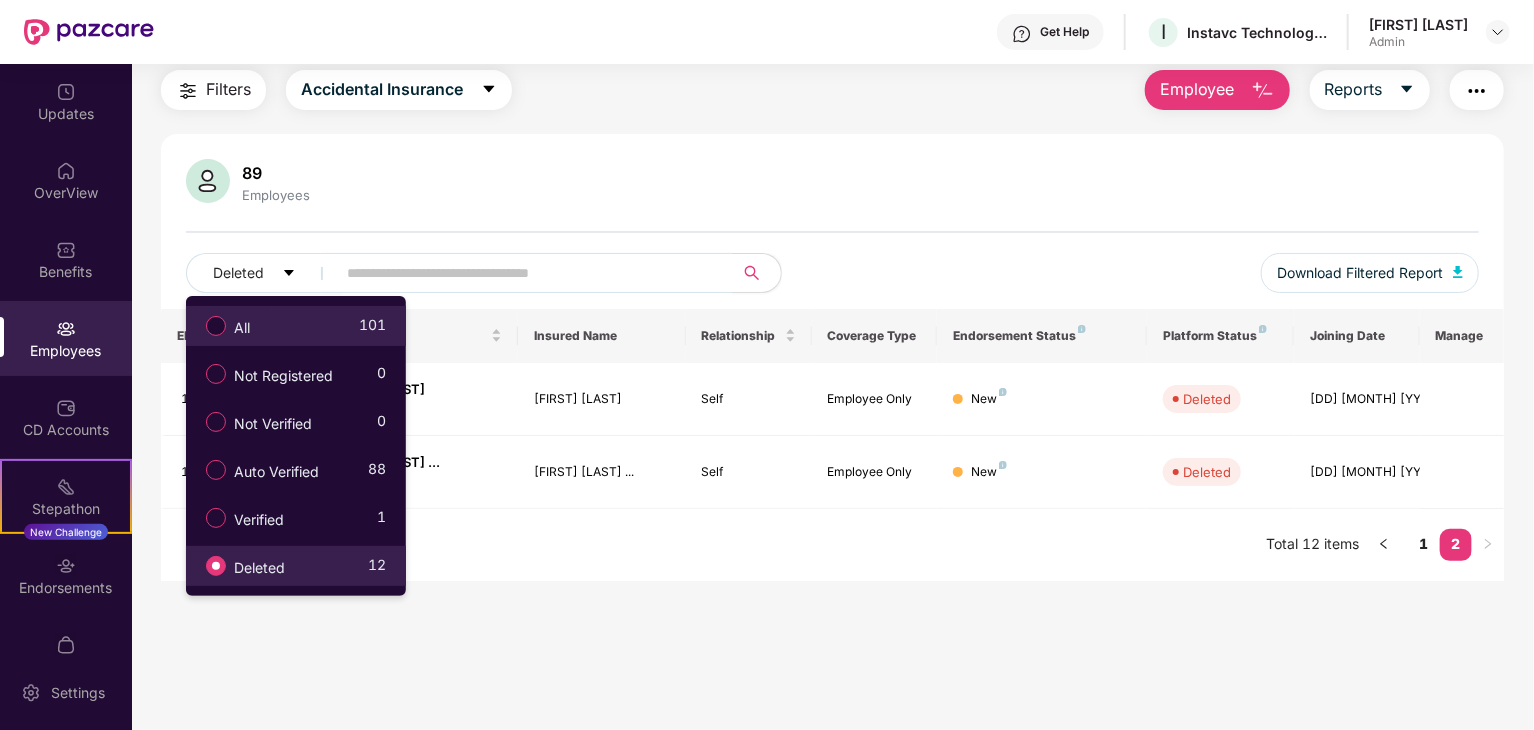 click on "All" at bounding box center (242, 328) 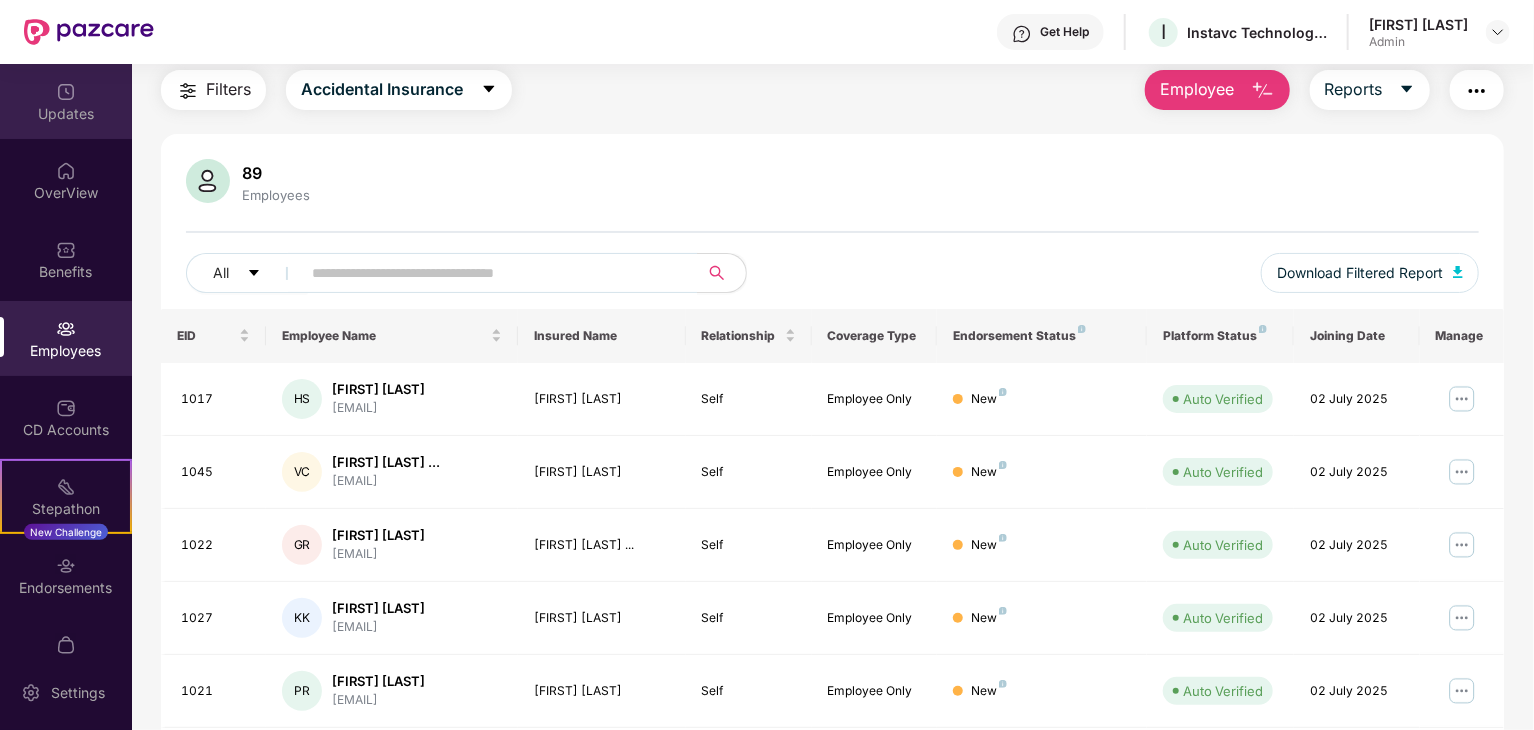 click on "Updates" at bounding box center [66, 114] 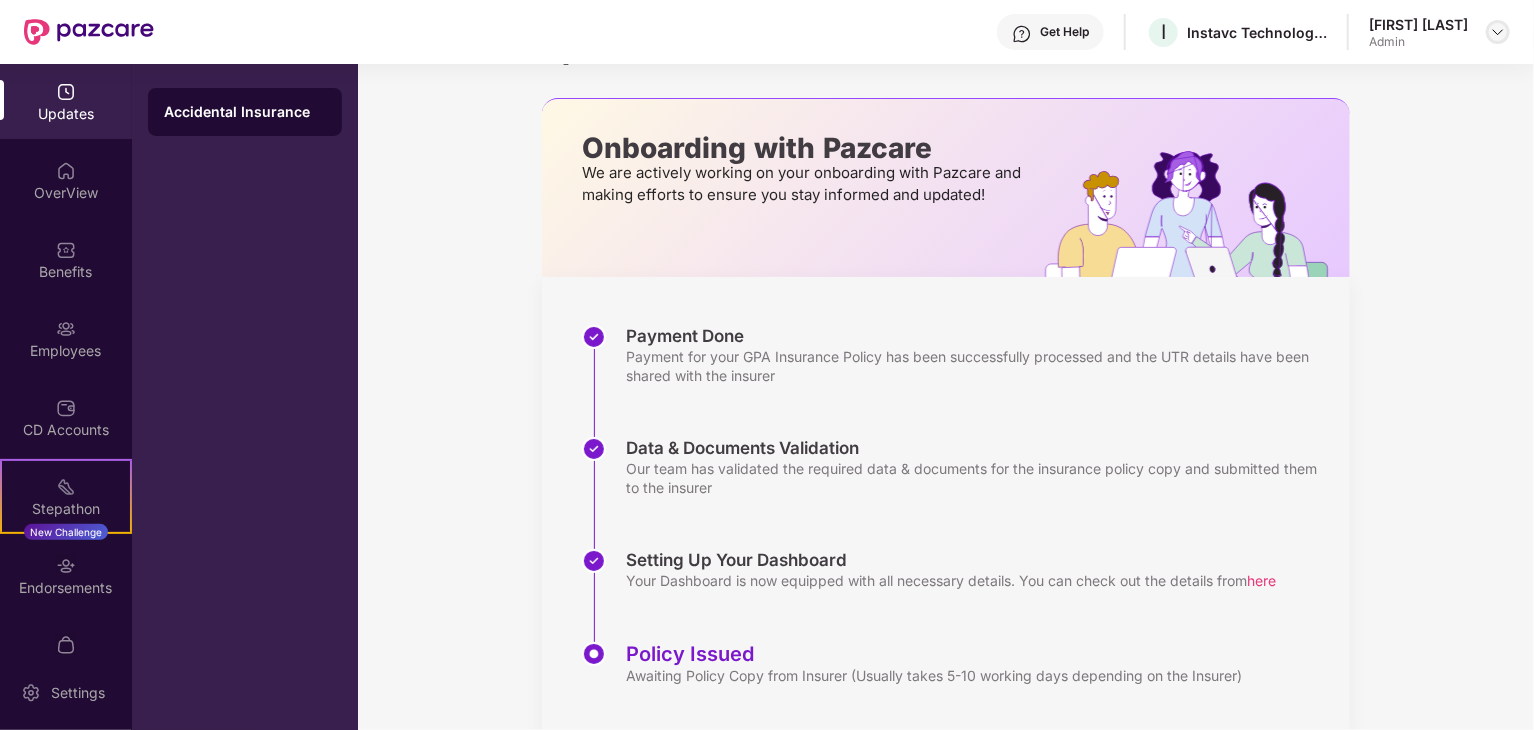 click at bounding box center [1498, 32] 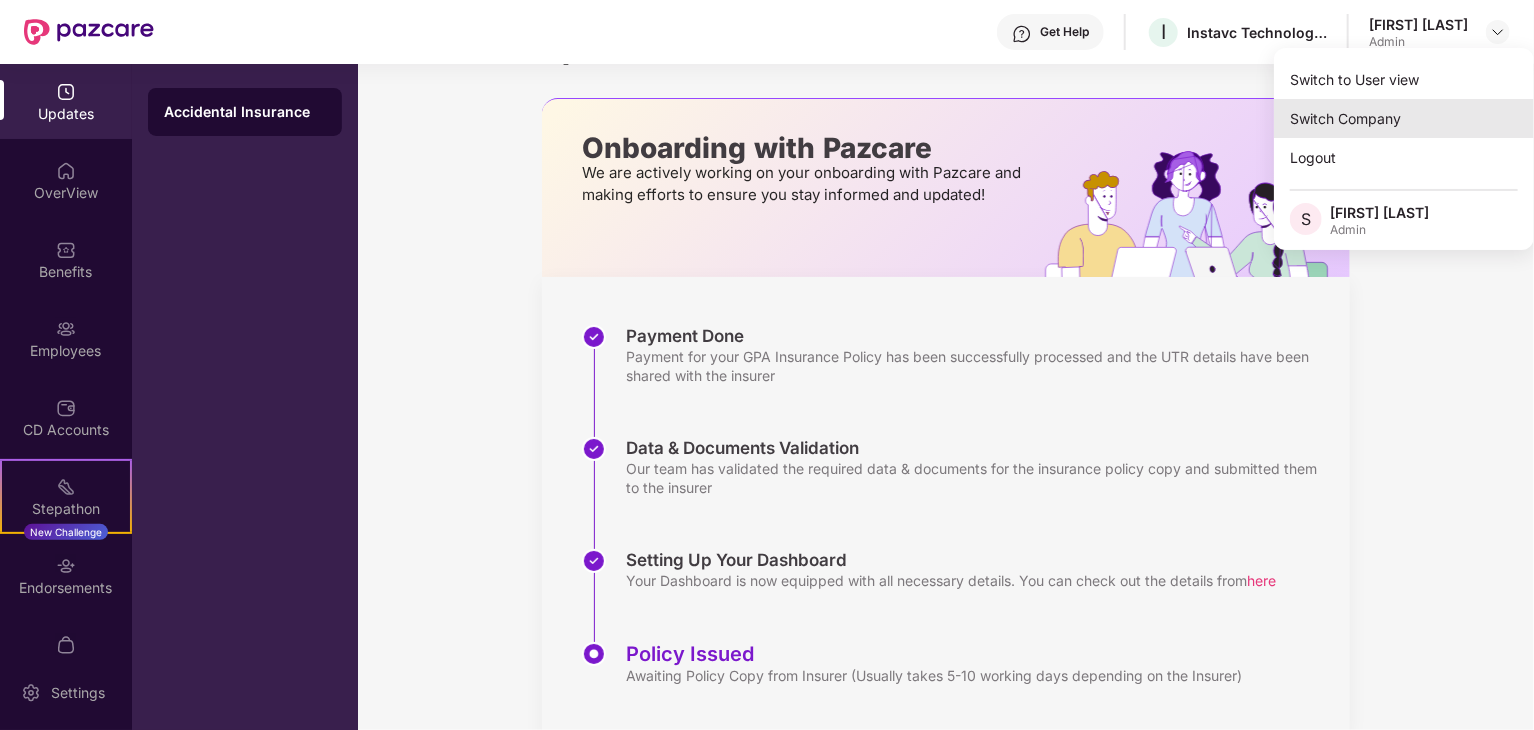 click on "Switch Company" at bounding box center (1404, 118) 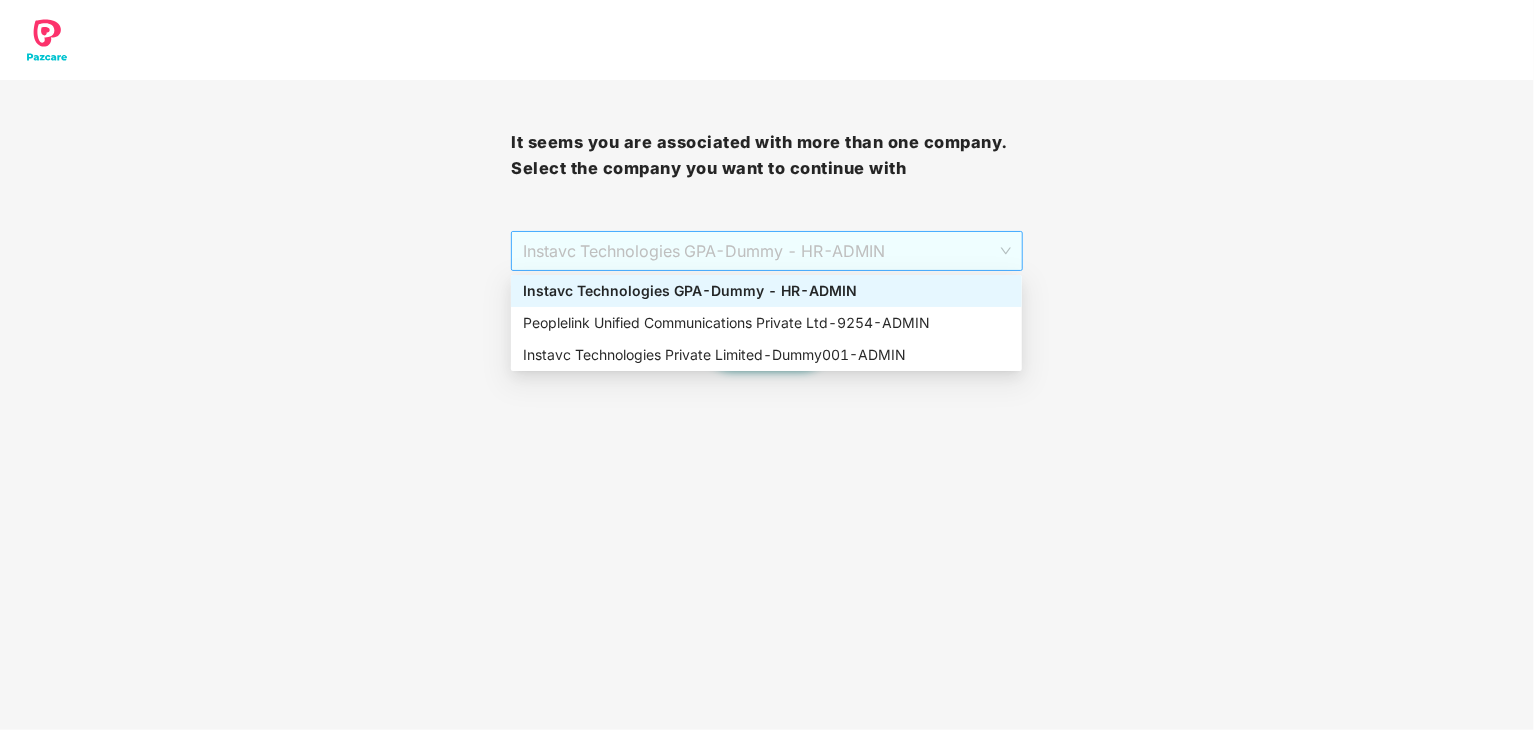 click on "Instavc Technologies GPA   -  Dummy - HR  -  ADMIN" at bounding box center (766, 251) 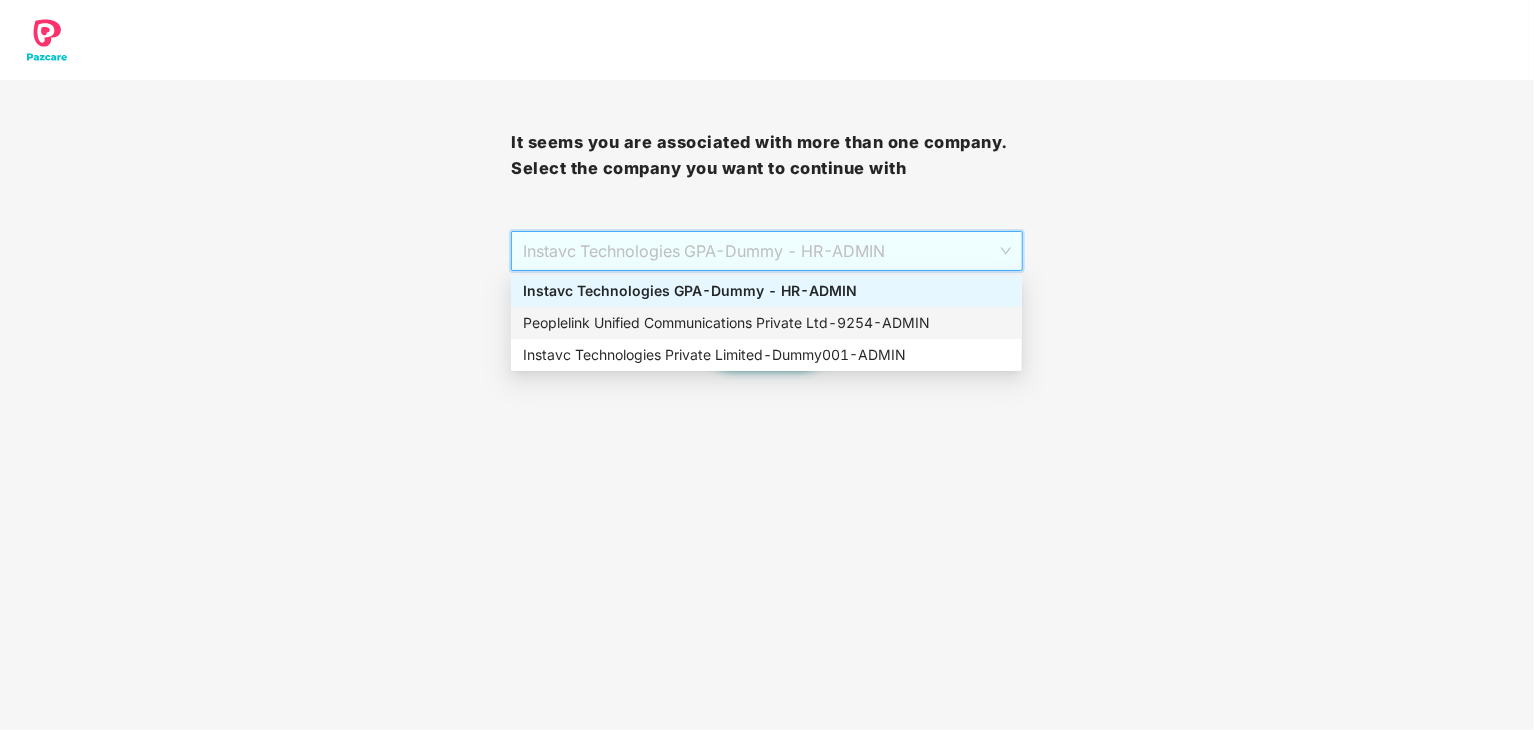 click on "Peoplelink Unified Communications Private Ltd  -  9254  -  ADMIN" at bounding box center [766, 323] 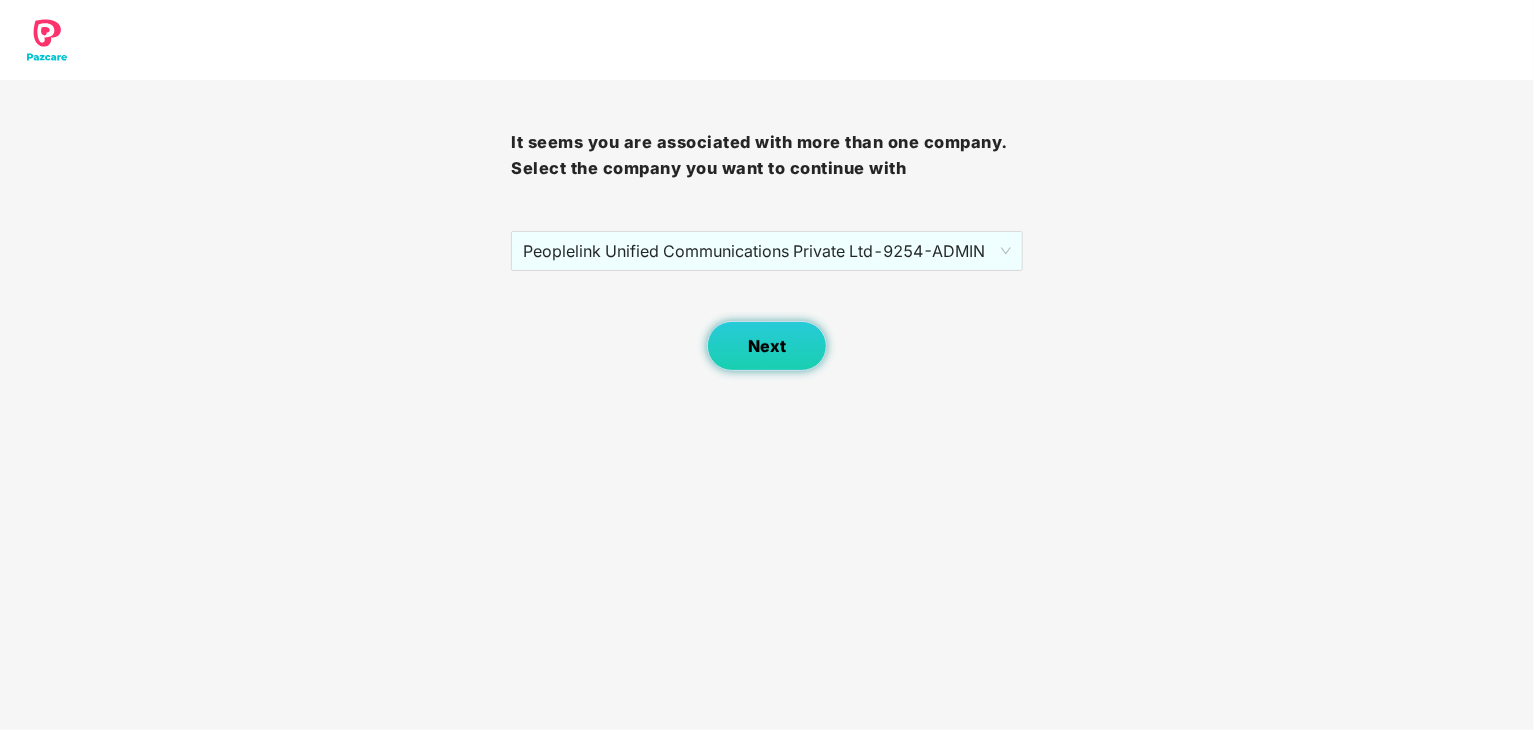 click on "Next" at bounding box center (767, 346) 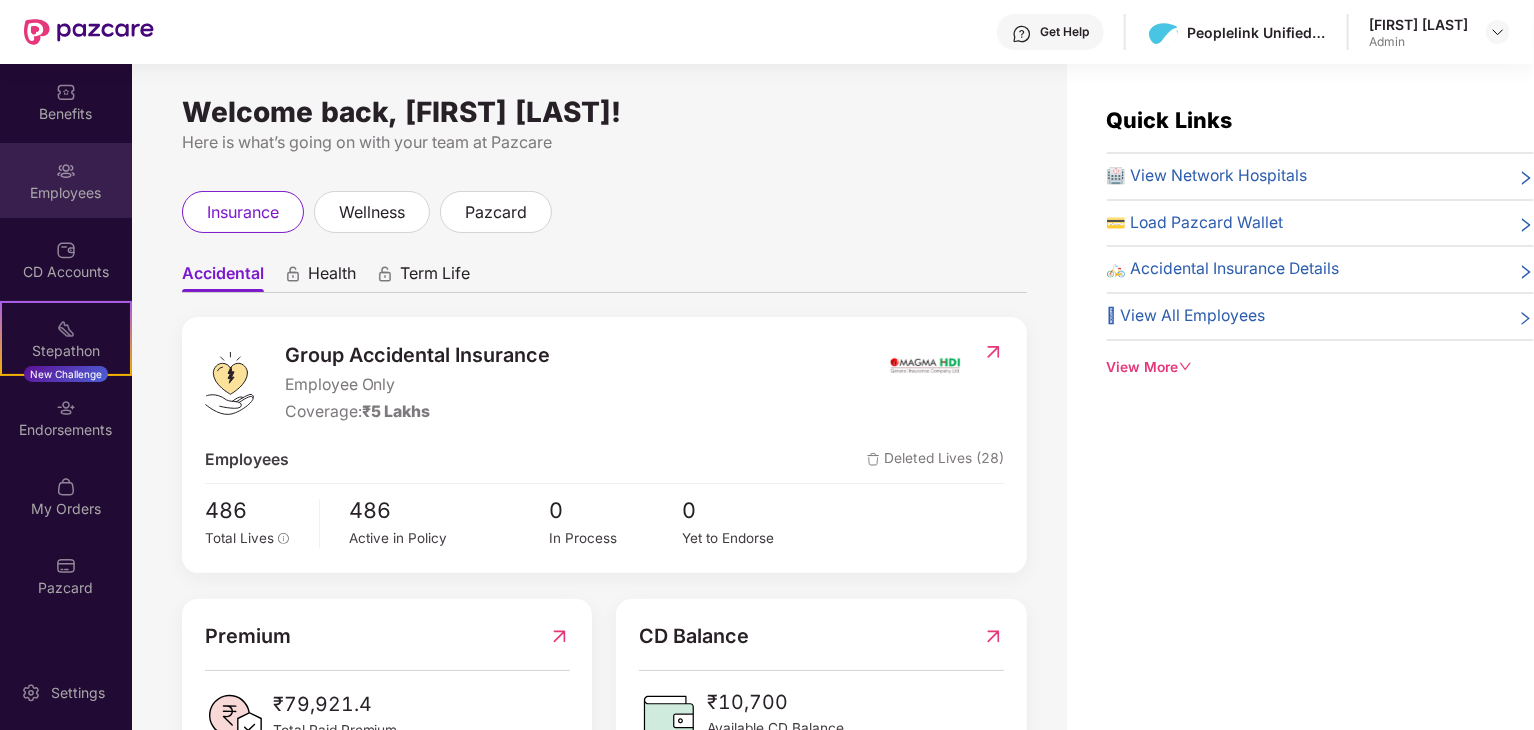 click on "Employees" at bounding box center (66, 180) 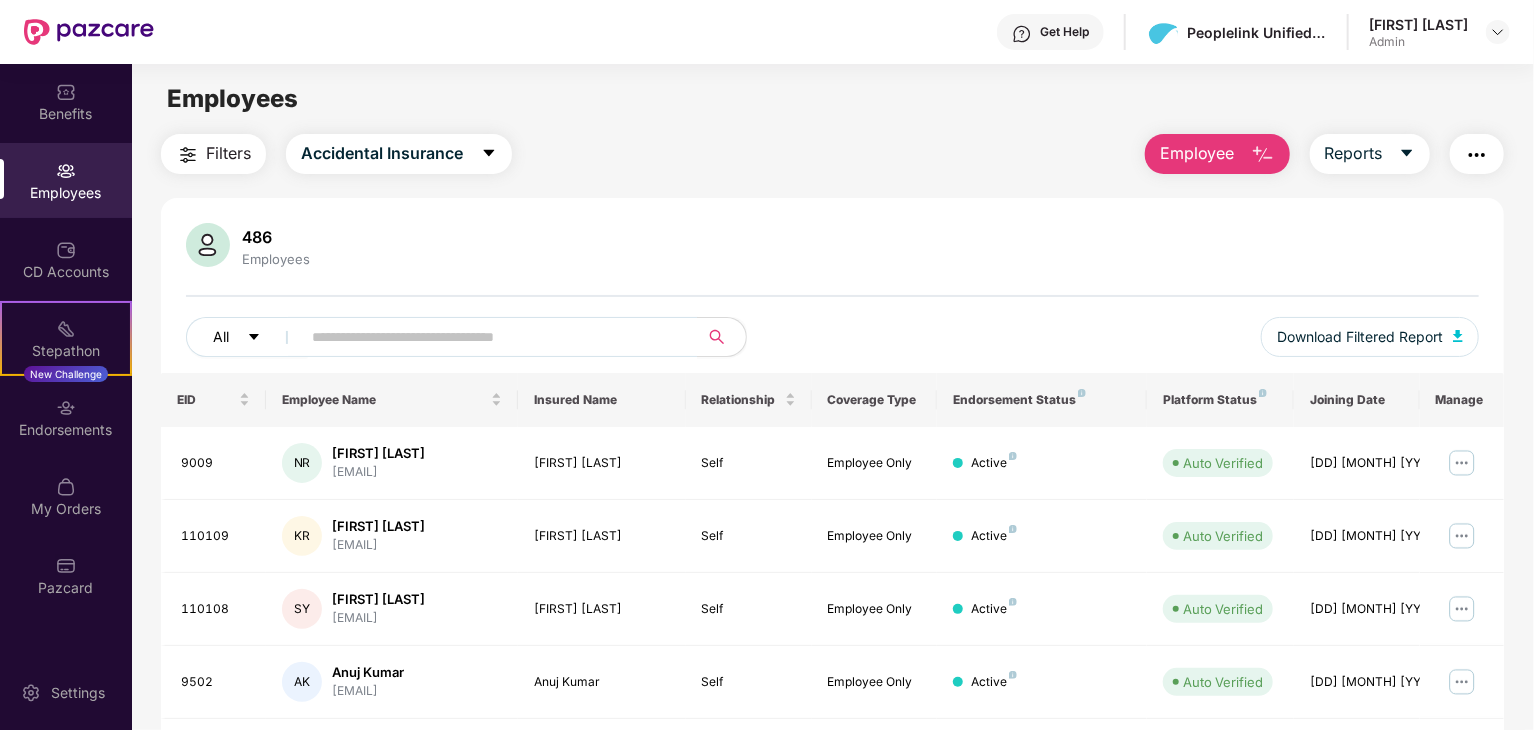 click on "All" at bounding box center (247, 337) 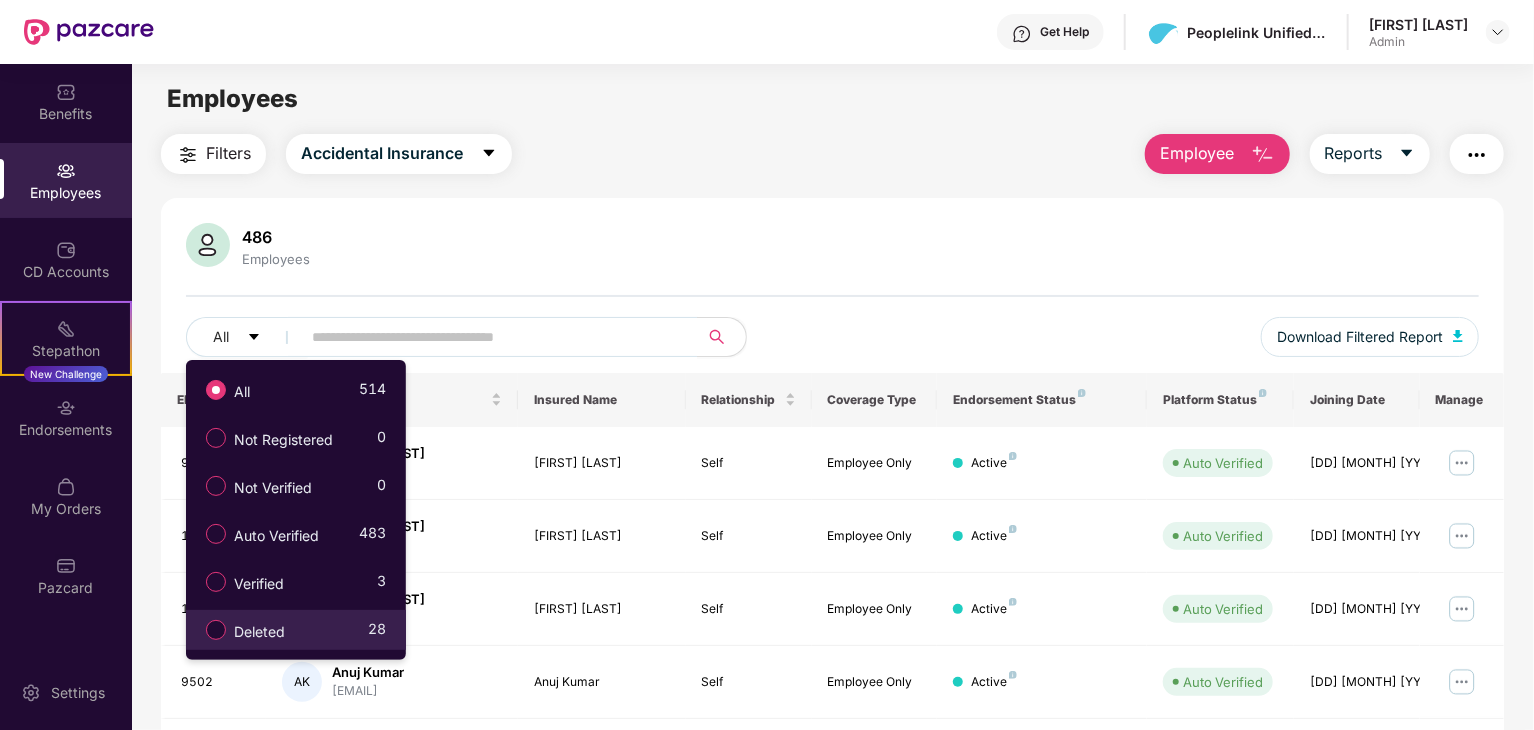 click on "Deleted 28" at bounding box center [291, 630] 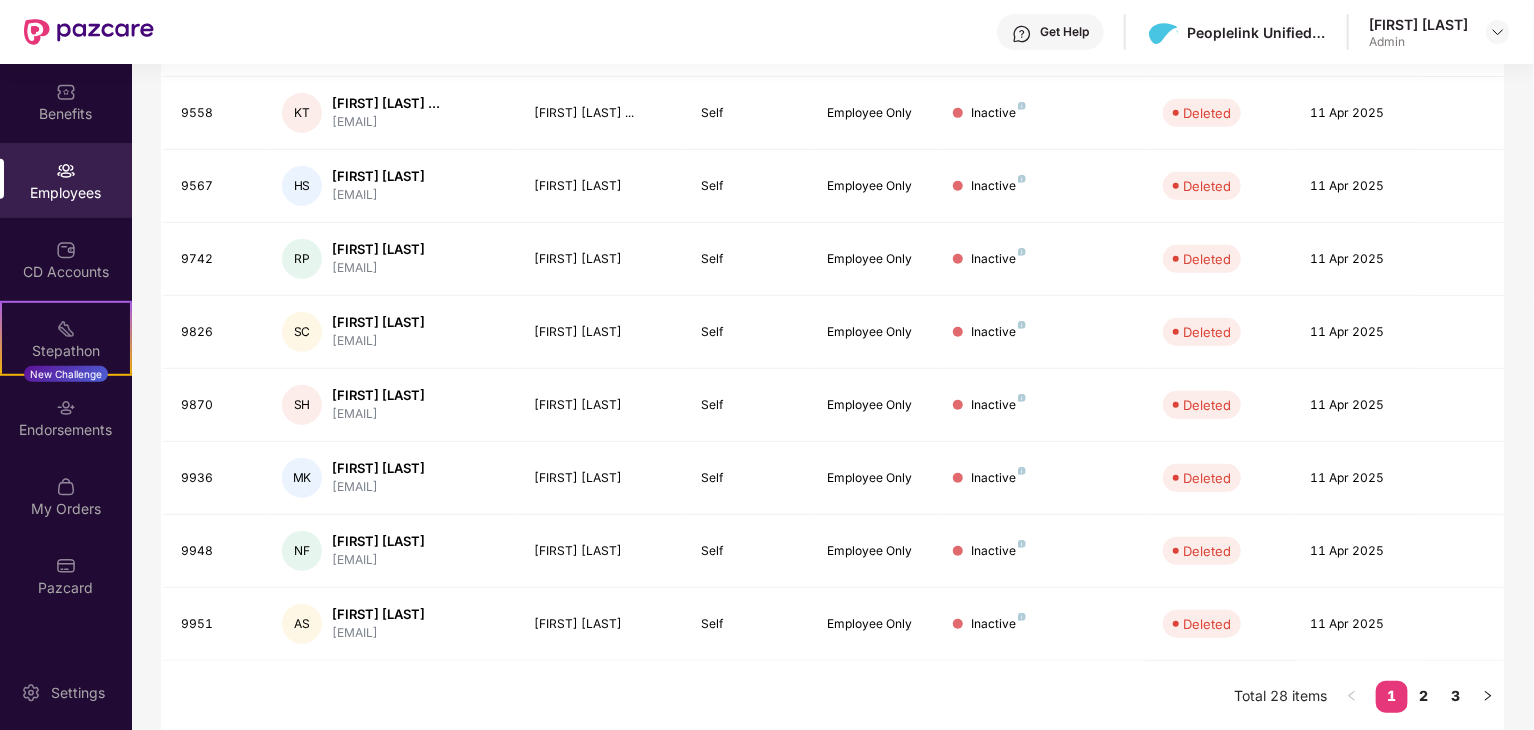 scroll, scrollTop: 0, scrollLeft: 0, axis: both 